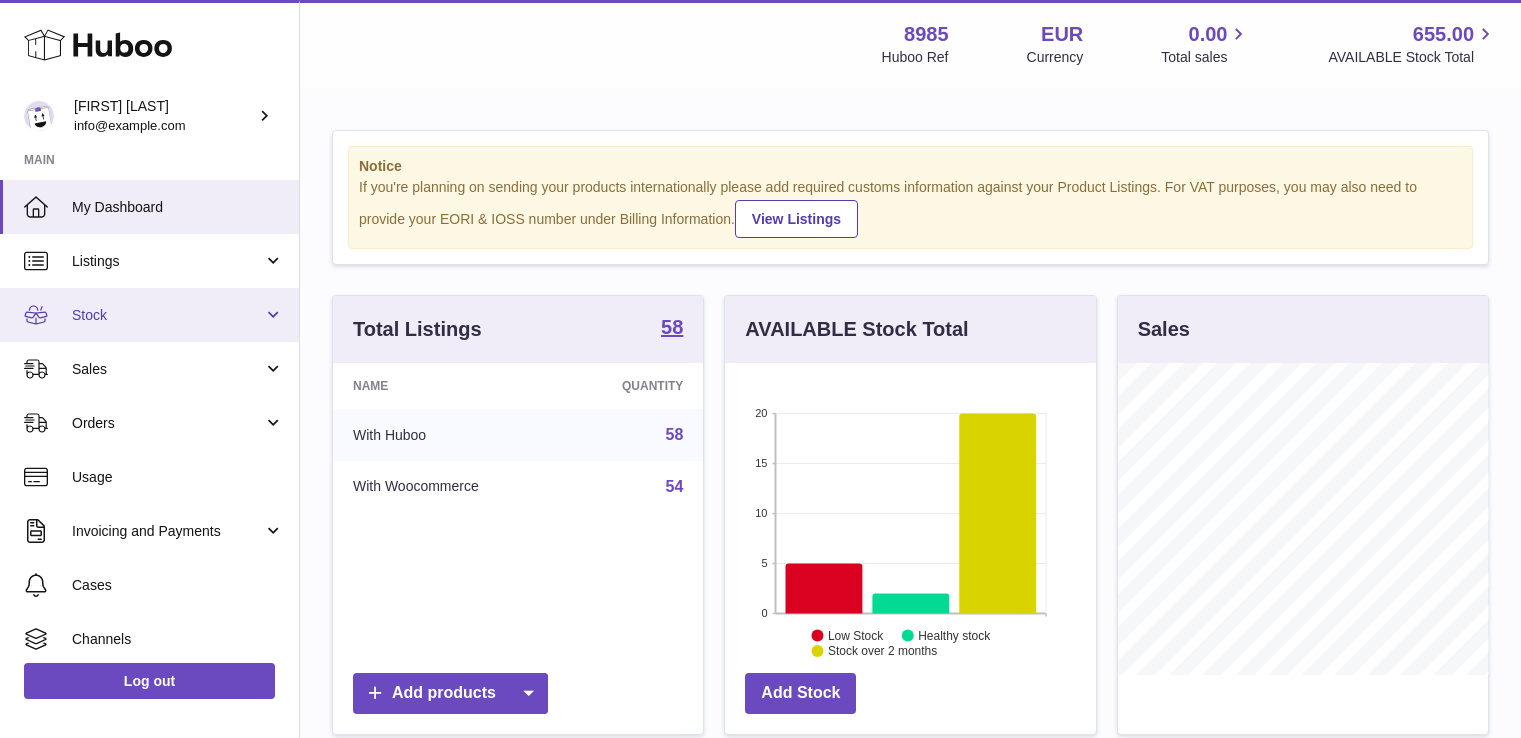 scroll, scrollTop: 0, scrollLeft: 0, axis: both 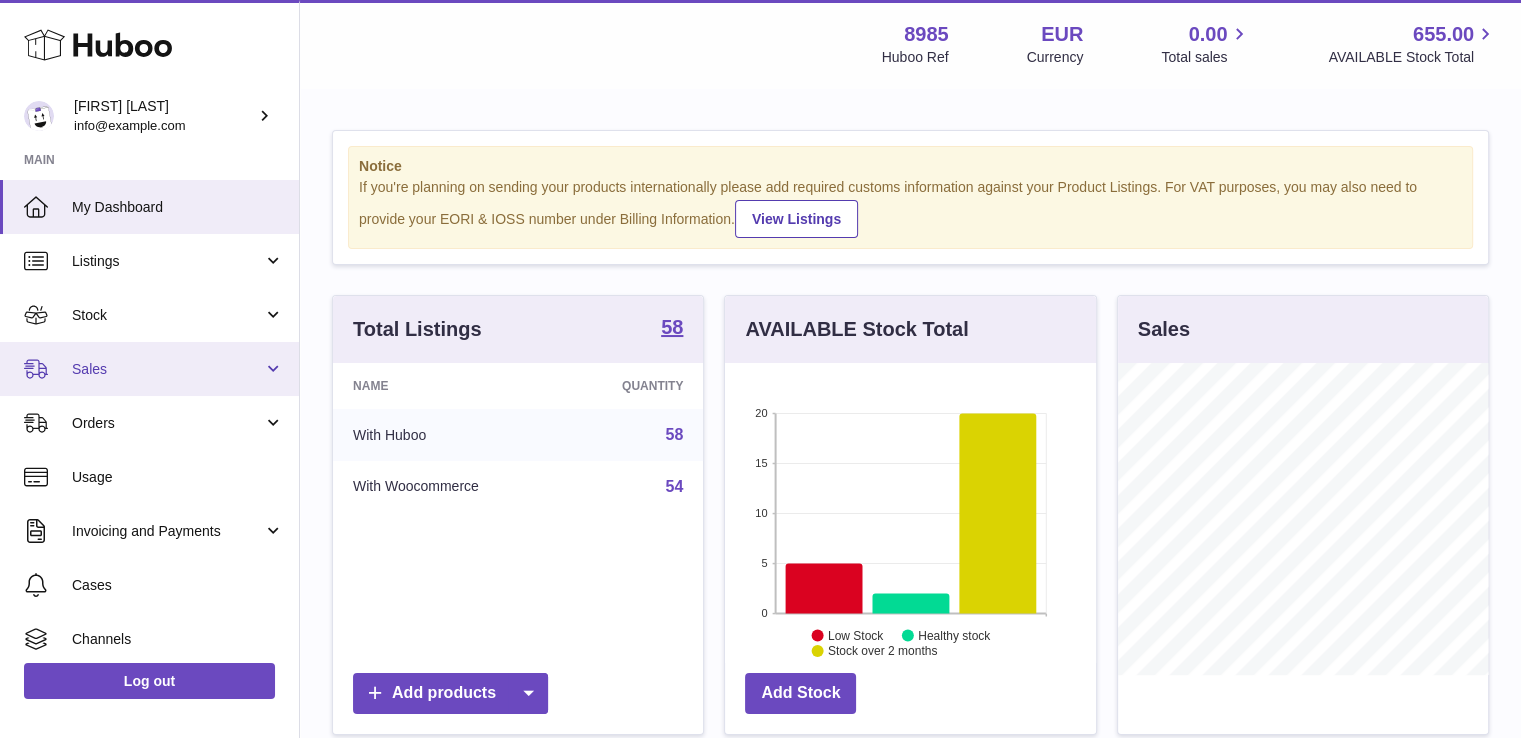click on "Sales" at bounding box center [167, 369] 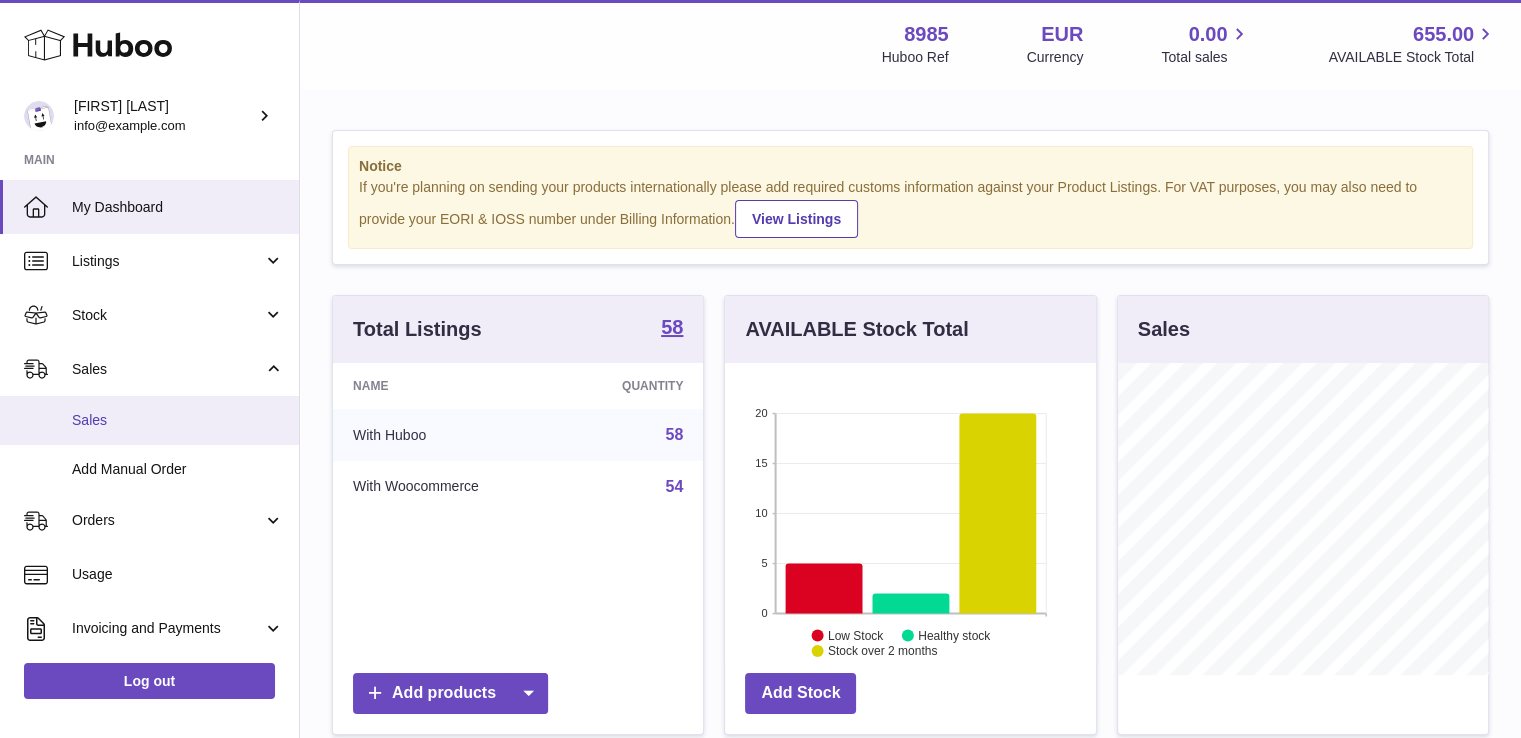 click on "Sales" at bounding box center [178, 420] 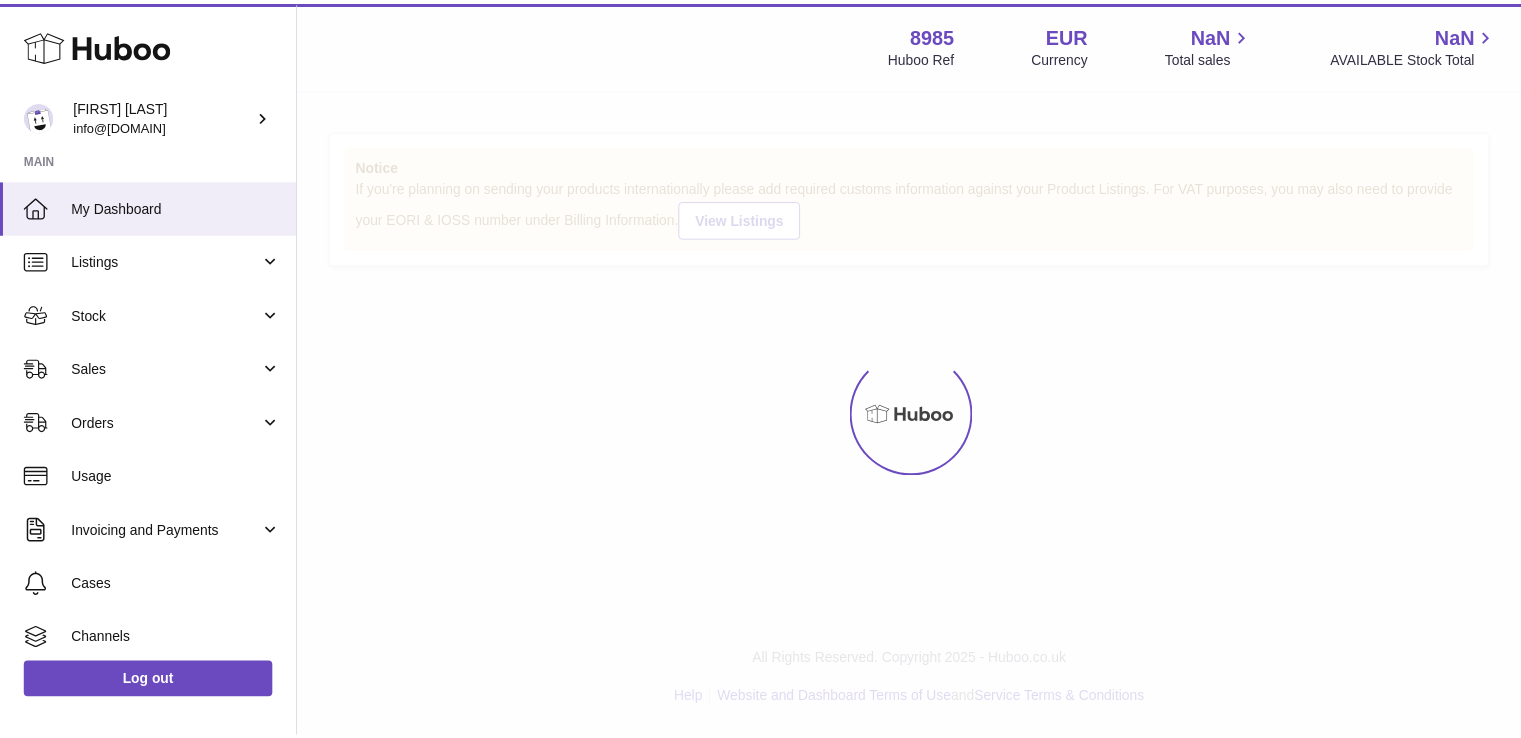 scroll, scrollTop: 0, scrollLeft: 0, axis: both 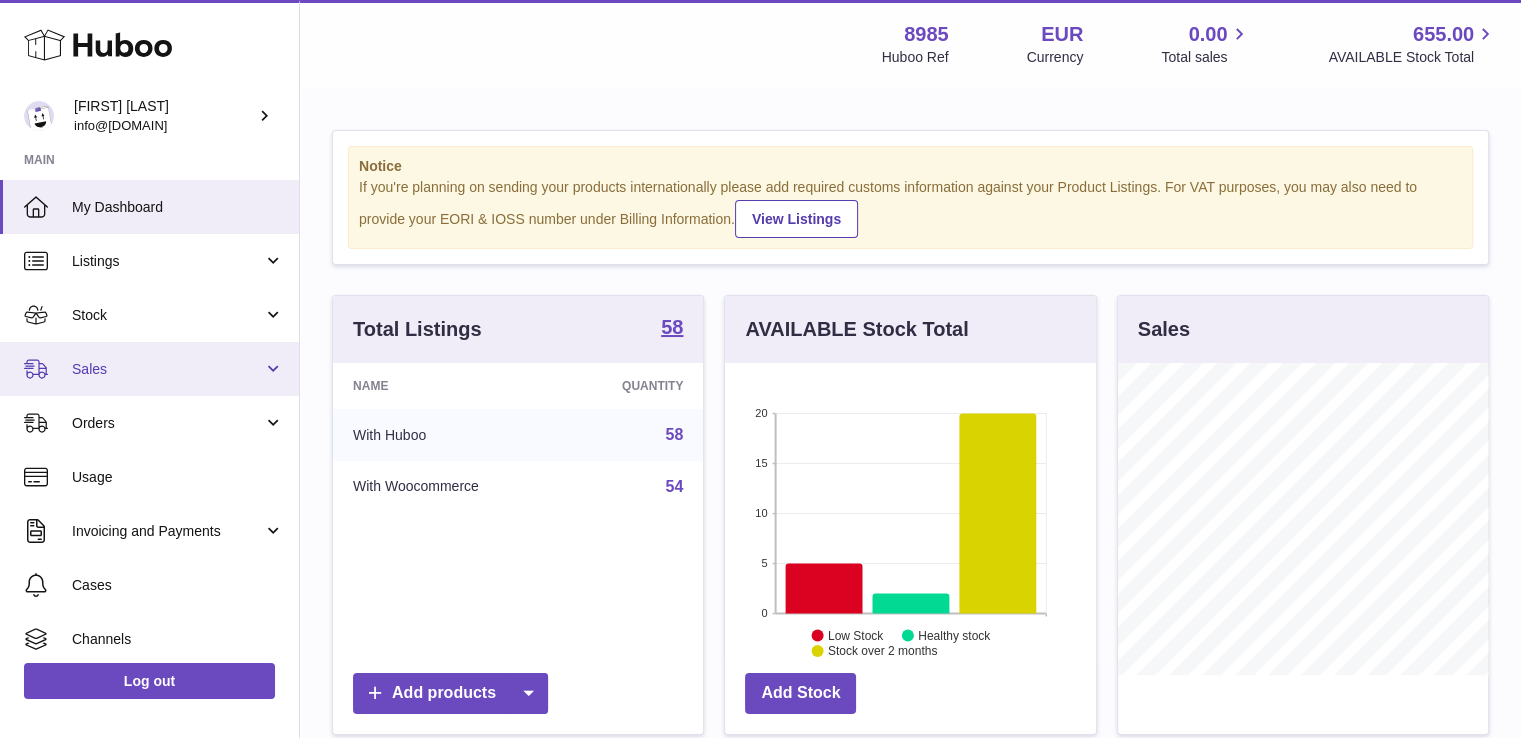 click on "Sales" at bounding box center (167, 369) 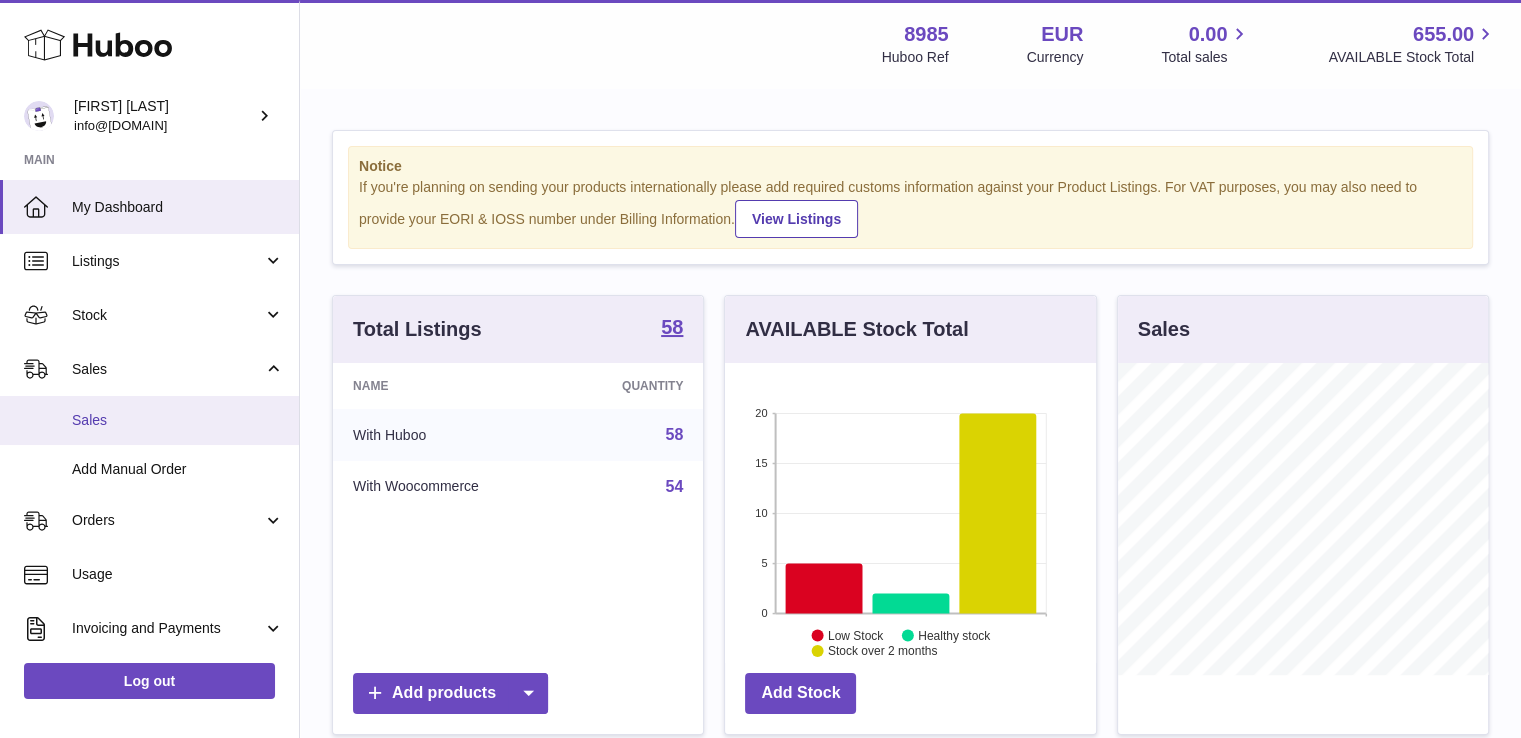 click on "Sales" at bounding box center [178, 420] 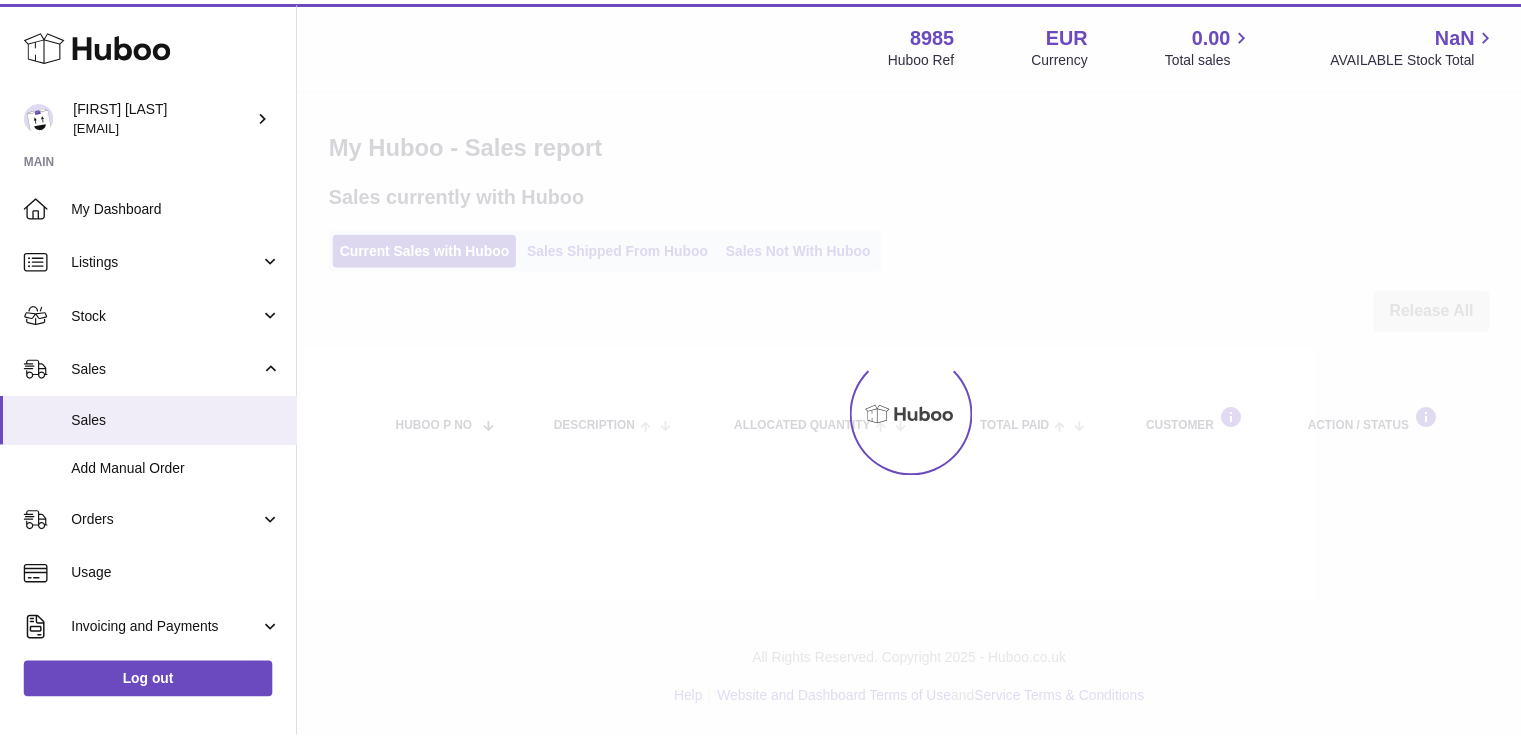 scroll, scrollTop: 0, scrollLeft: 0, axis: both 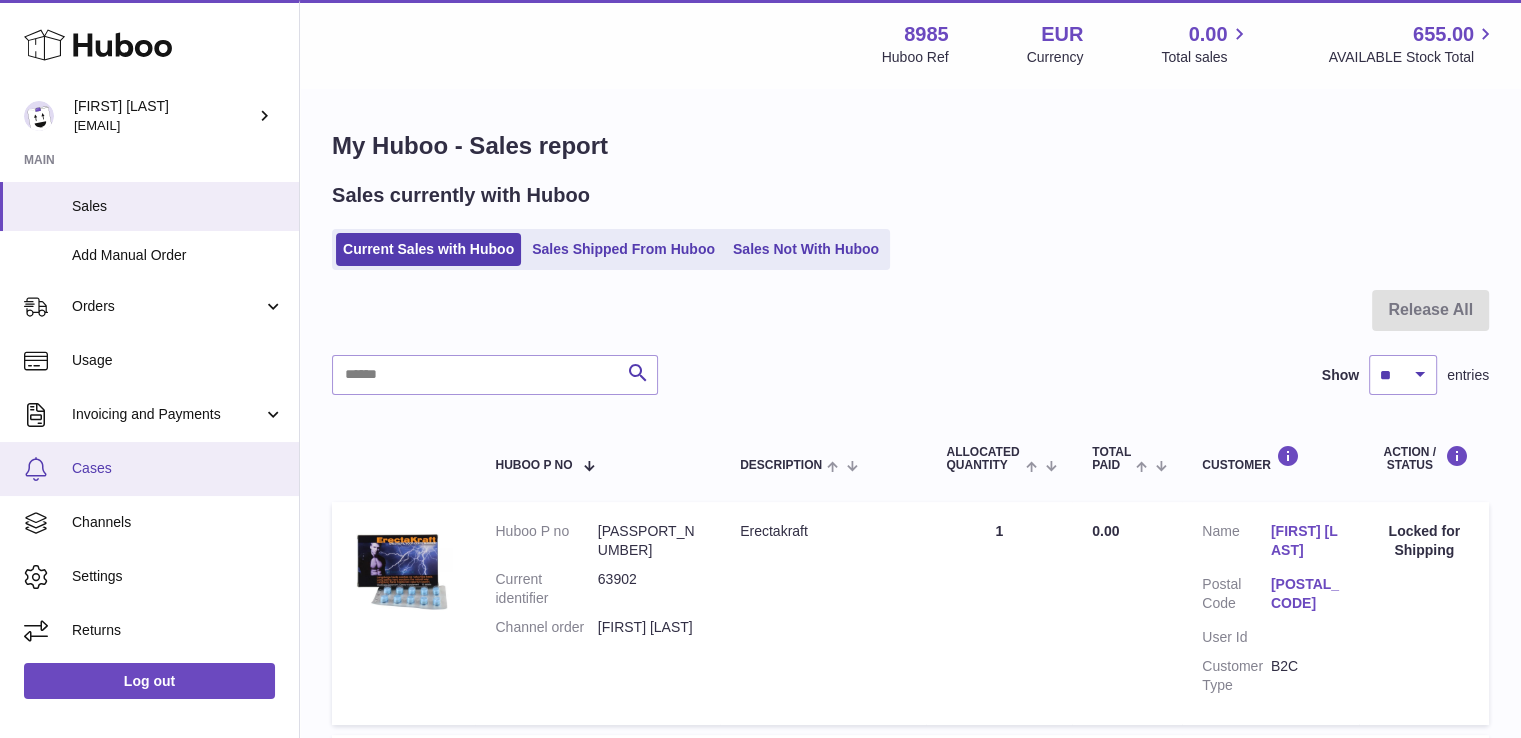 click on "Cases" at bounding box center [178, 468] 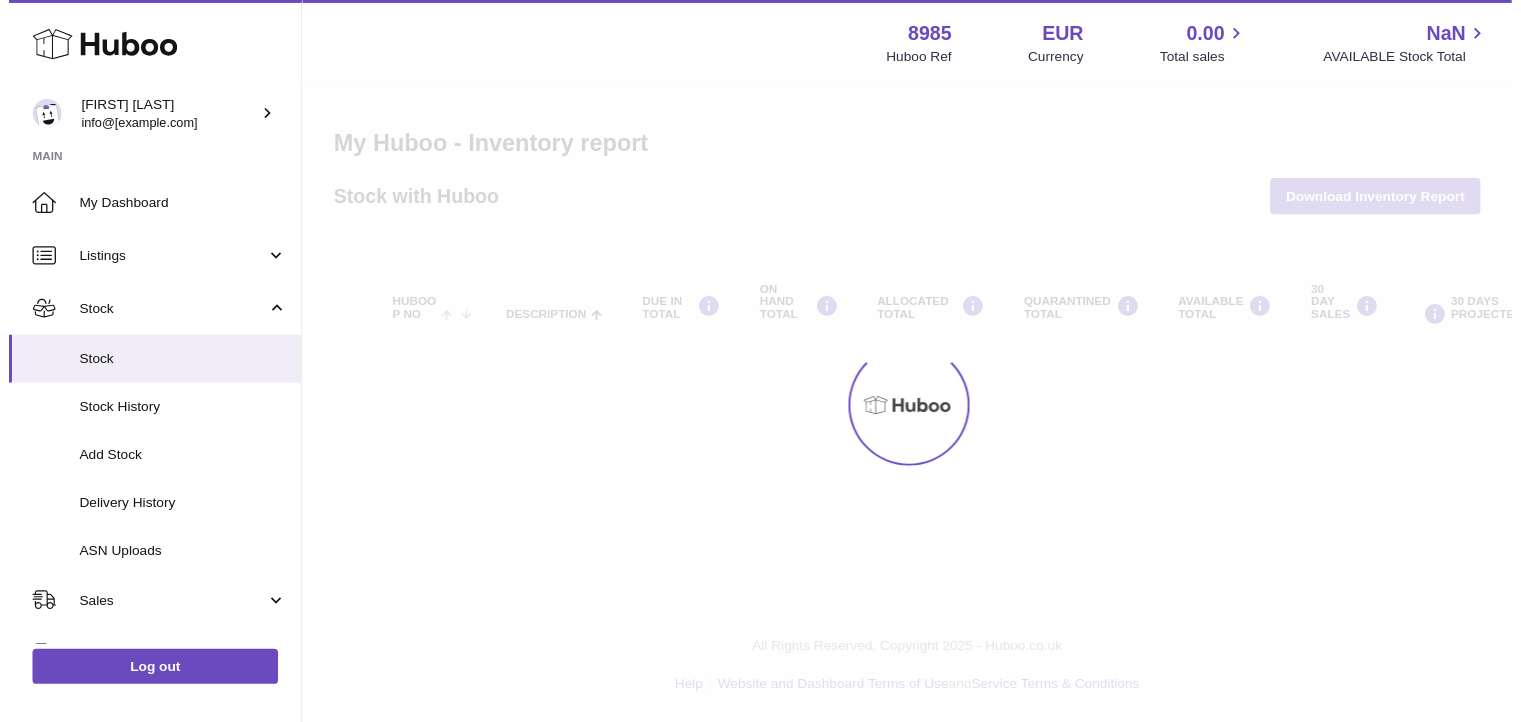 scroll, scrollTop: 0, scrollLeft: 0, axis: both 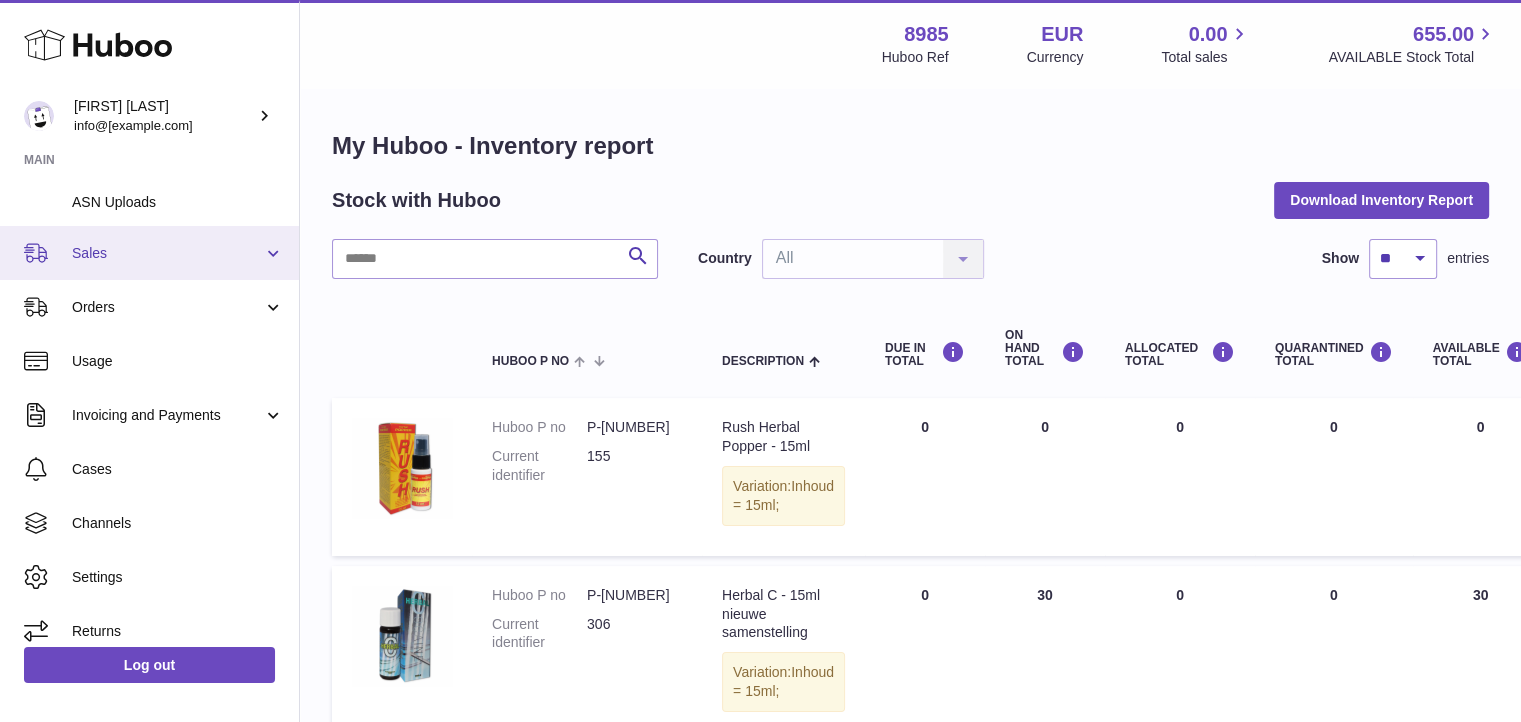 click on "Sales" at bounding box center (167, 253) 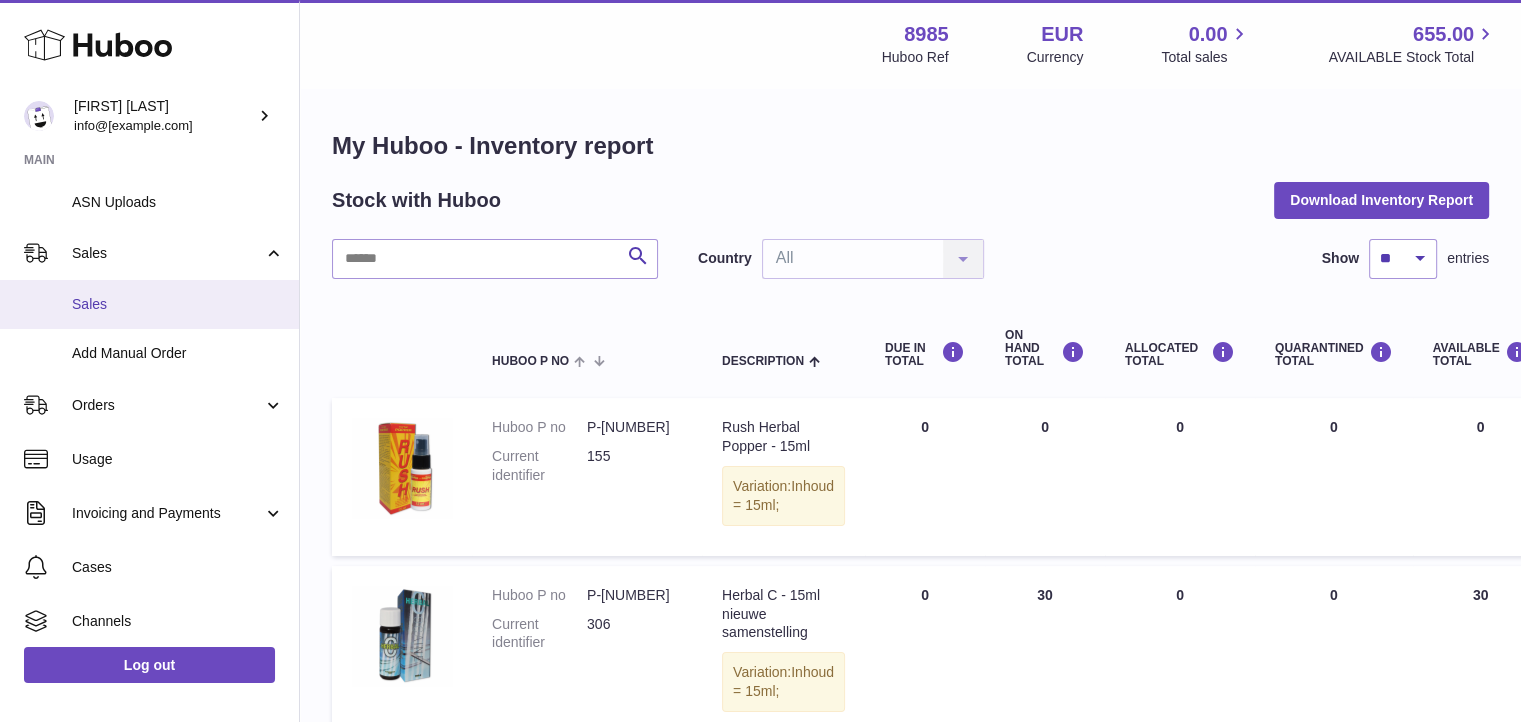 click on "Sales" at bounding box center [178, 304] 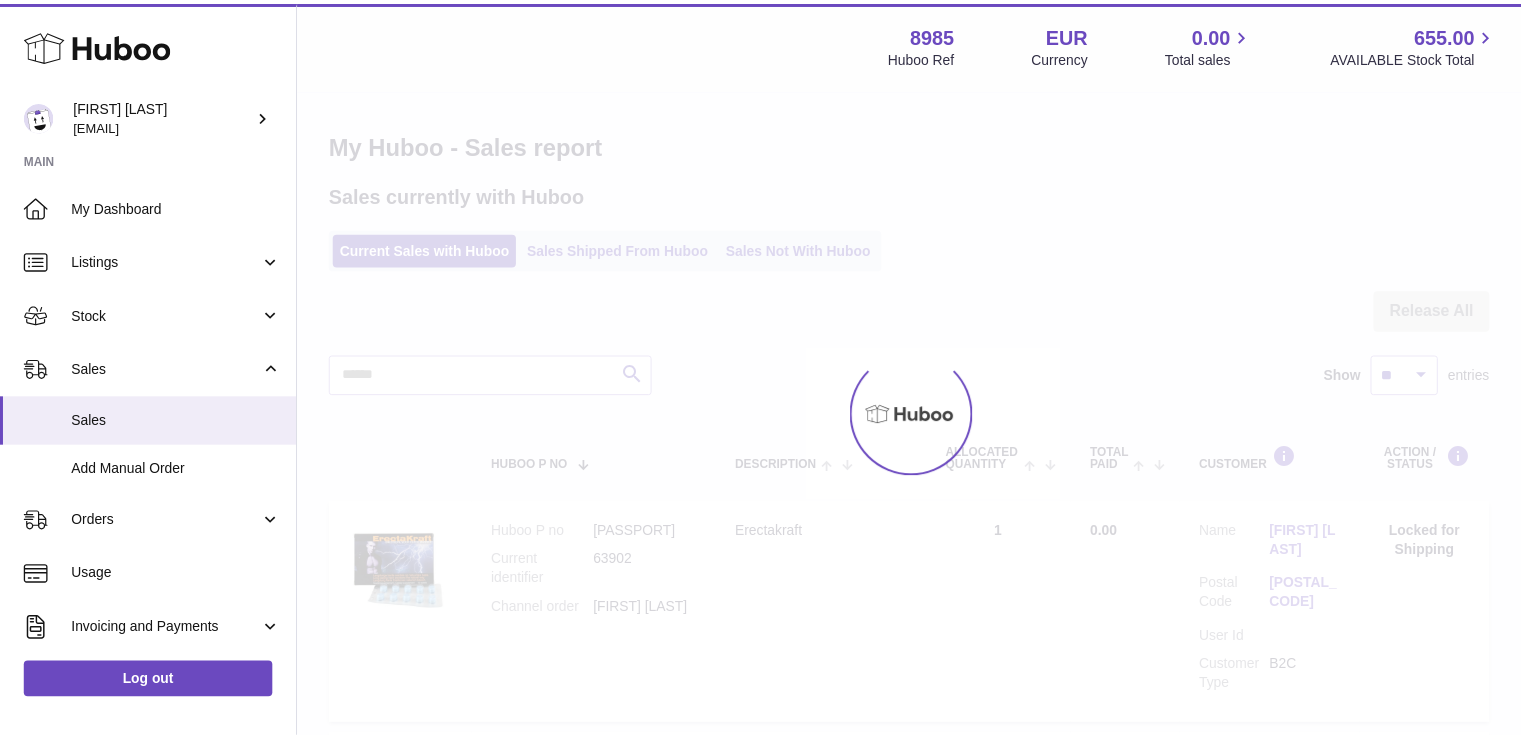 scroll, scrollTop: 0, scrollLeft: 0, axis: both 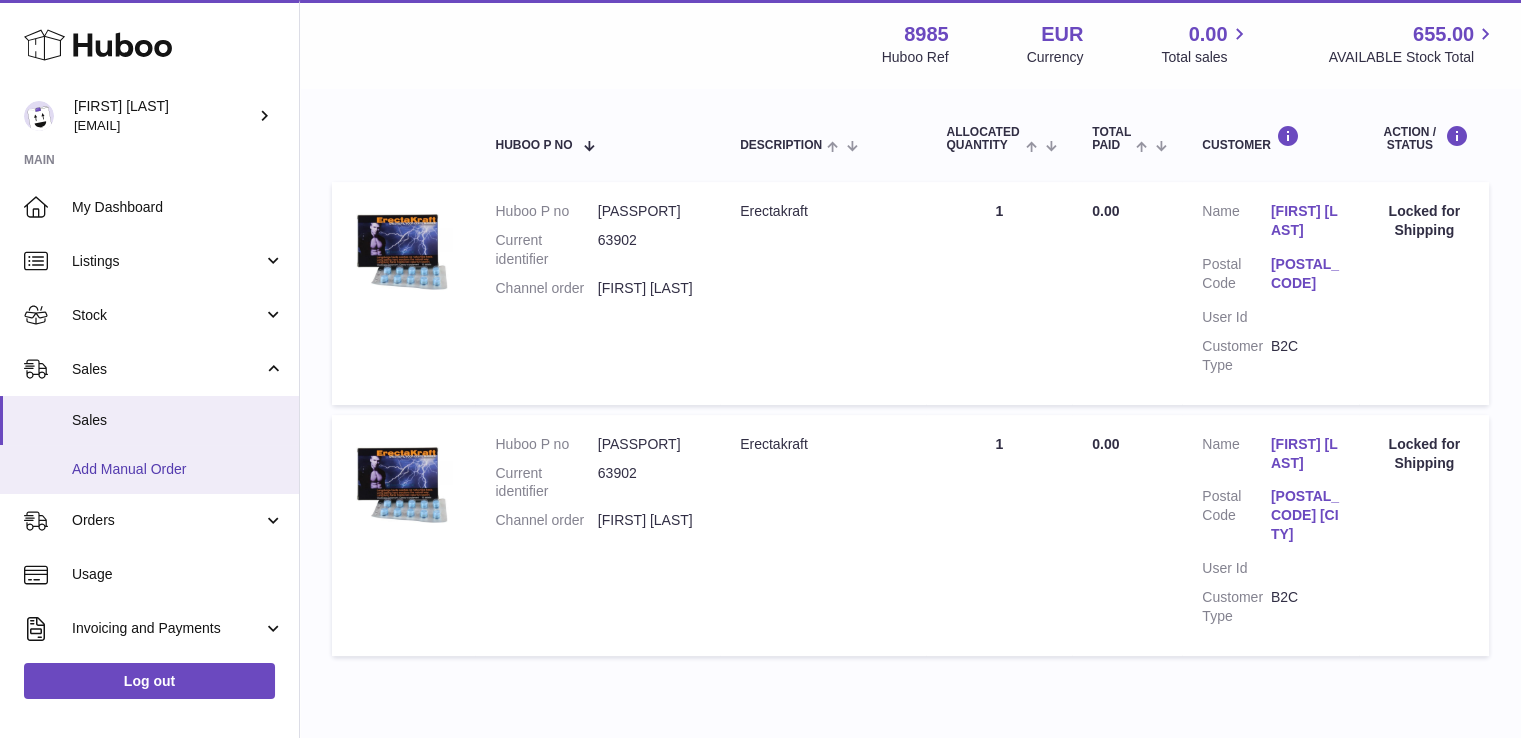 click on "Add Manual Order" at bounding box center (178, 469) 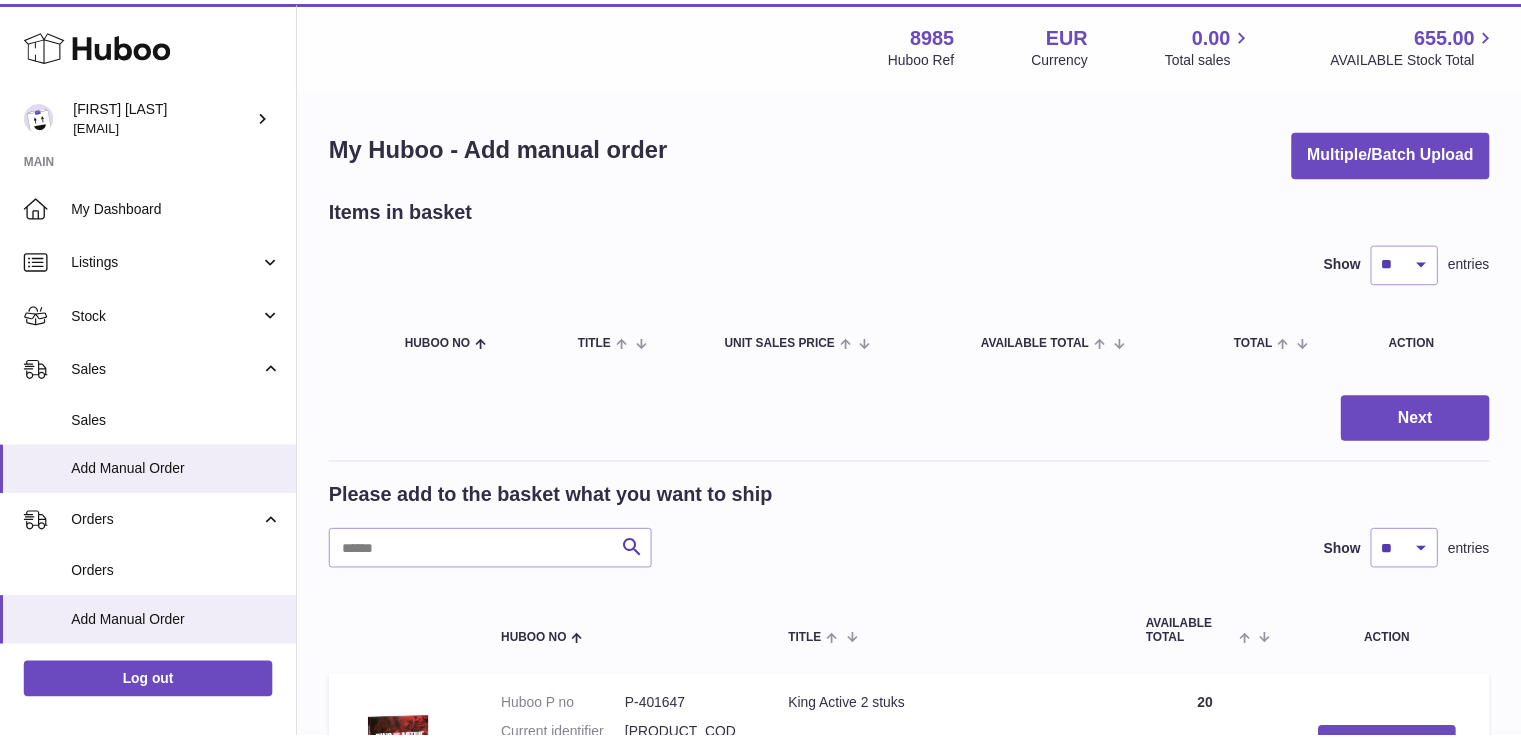 scroll, scrollTop: 0, scrollLeft: 0, axis: both 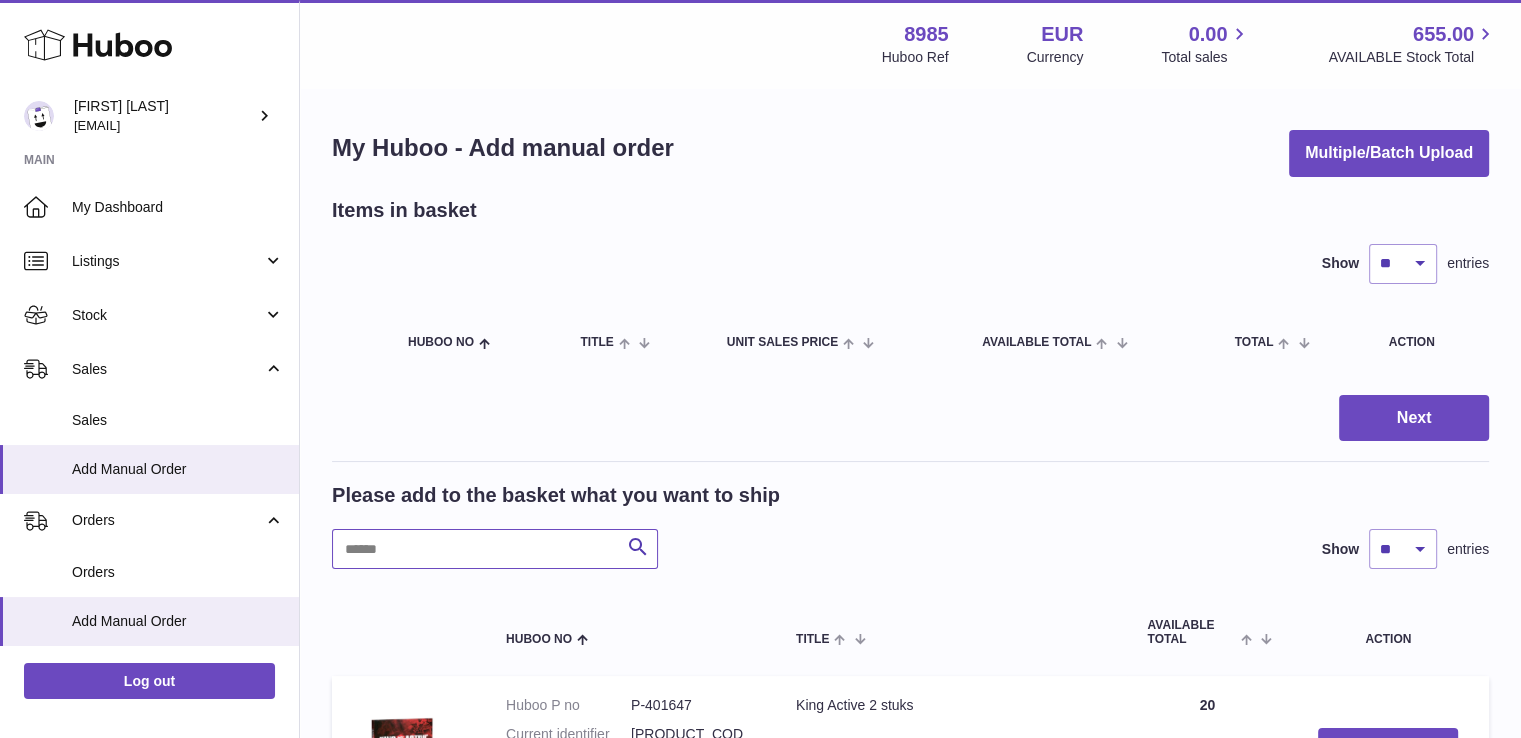 click at bounding box center (495, 549) 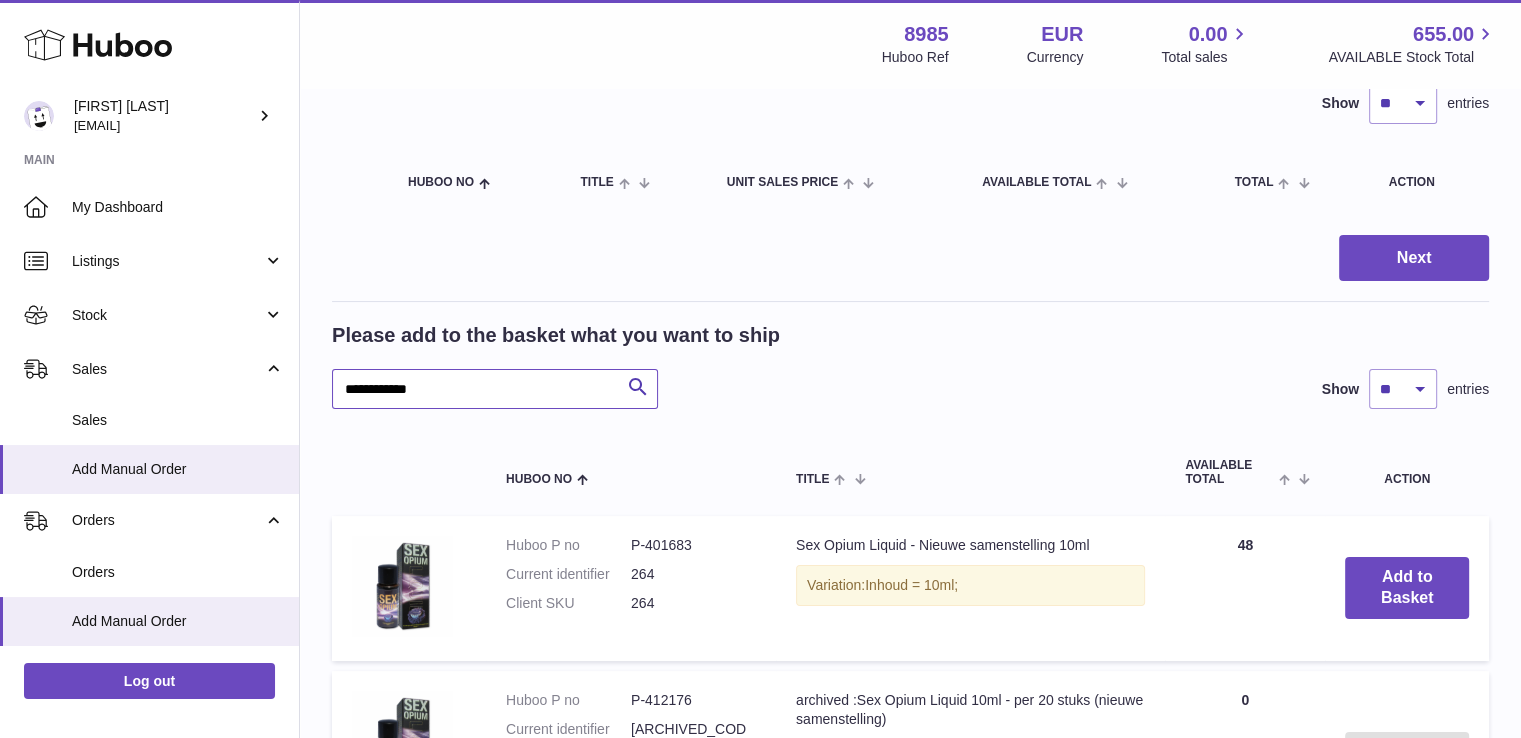 scroll, scrollTop: 200, scrollLeft: 0, axis: vertical 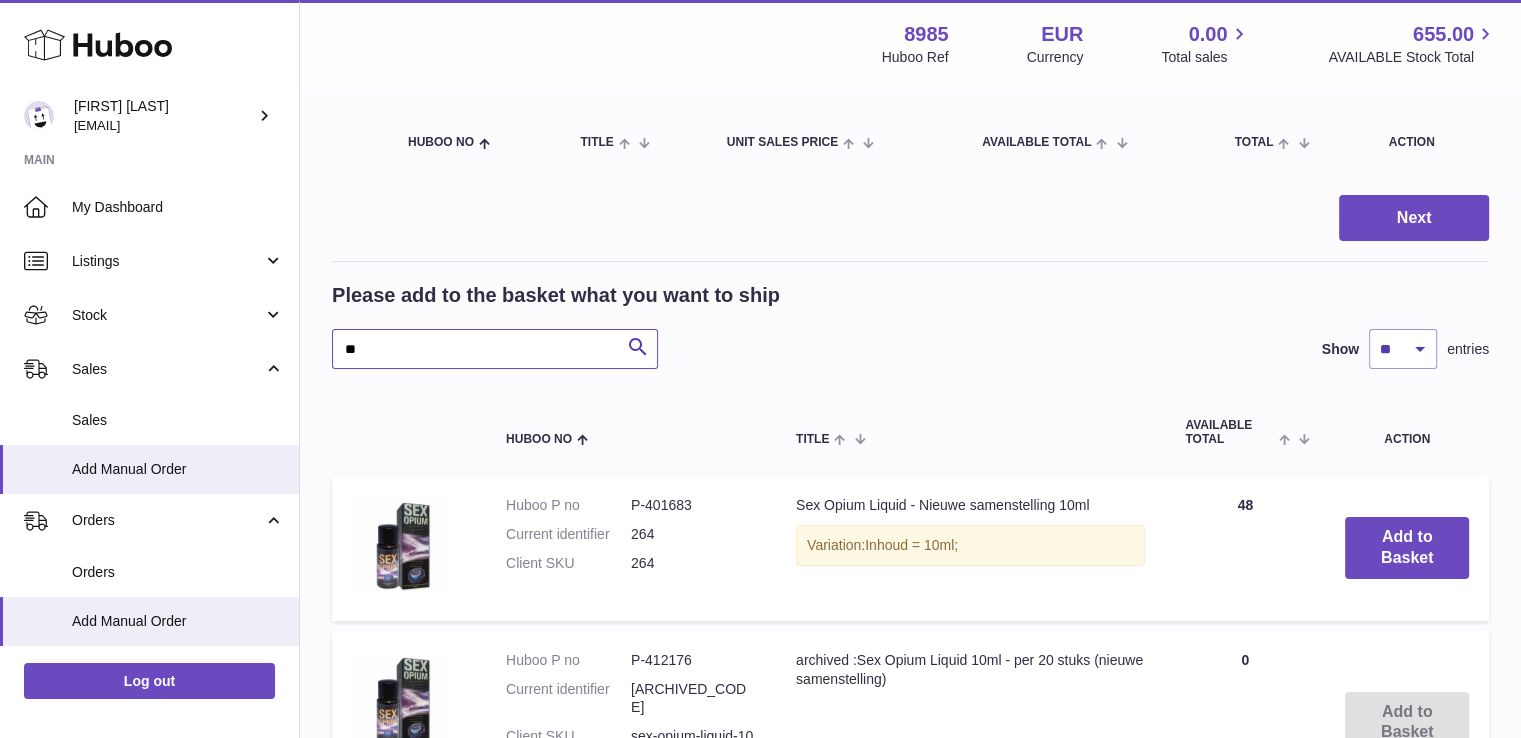 type on "*" 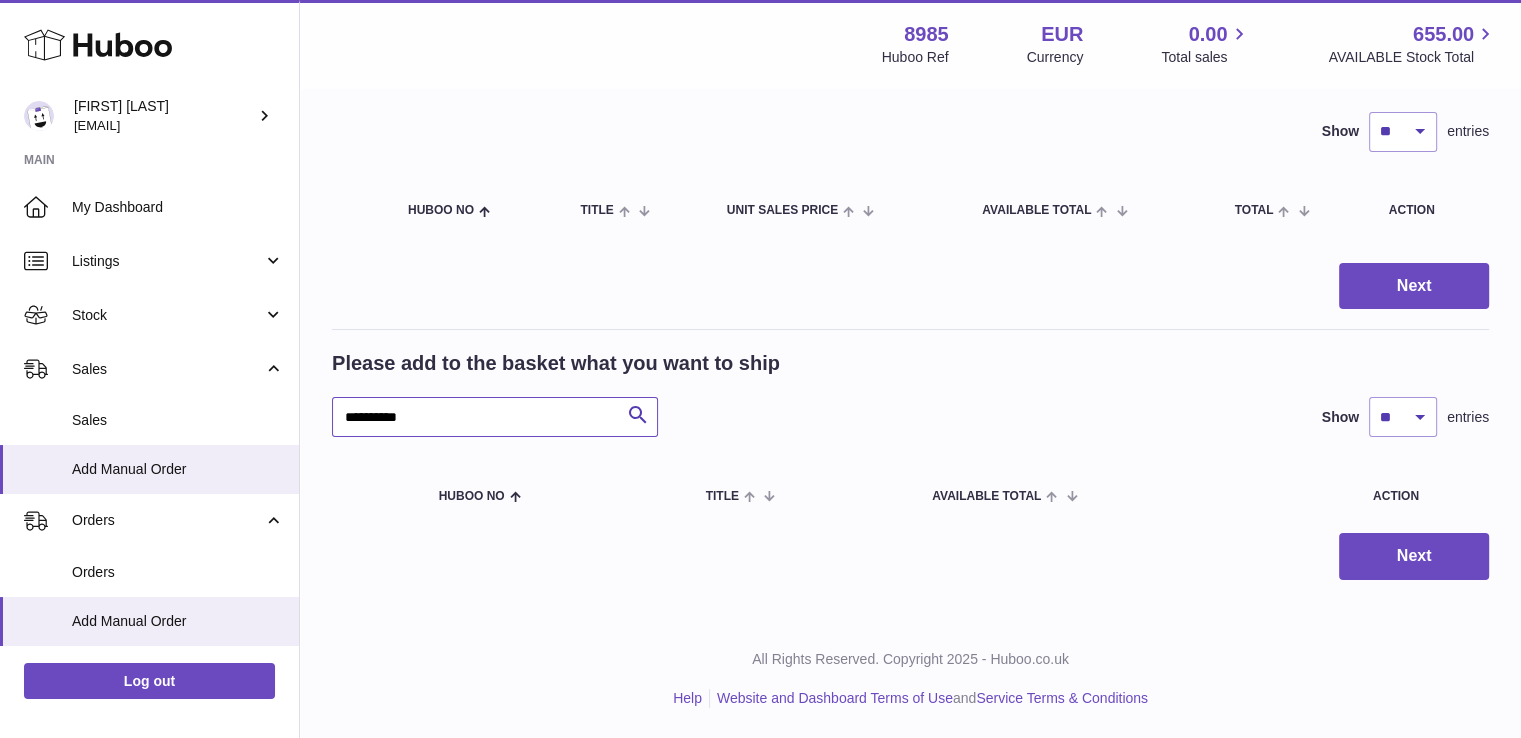 scroll, scrollTop: 130, scrollLeft: 0, axis: vertical 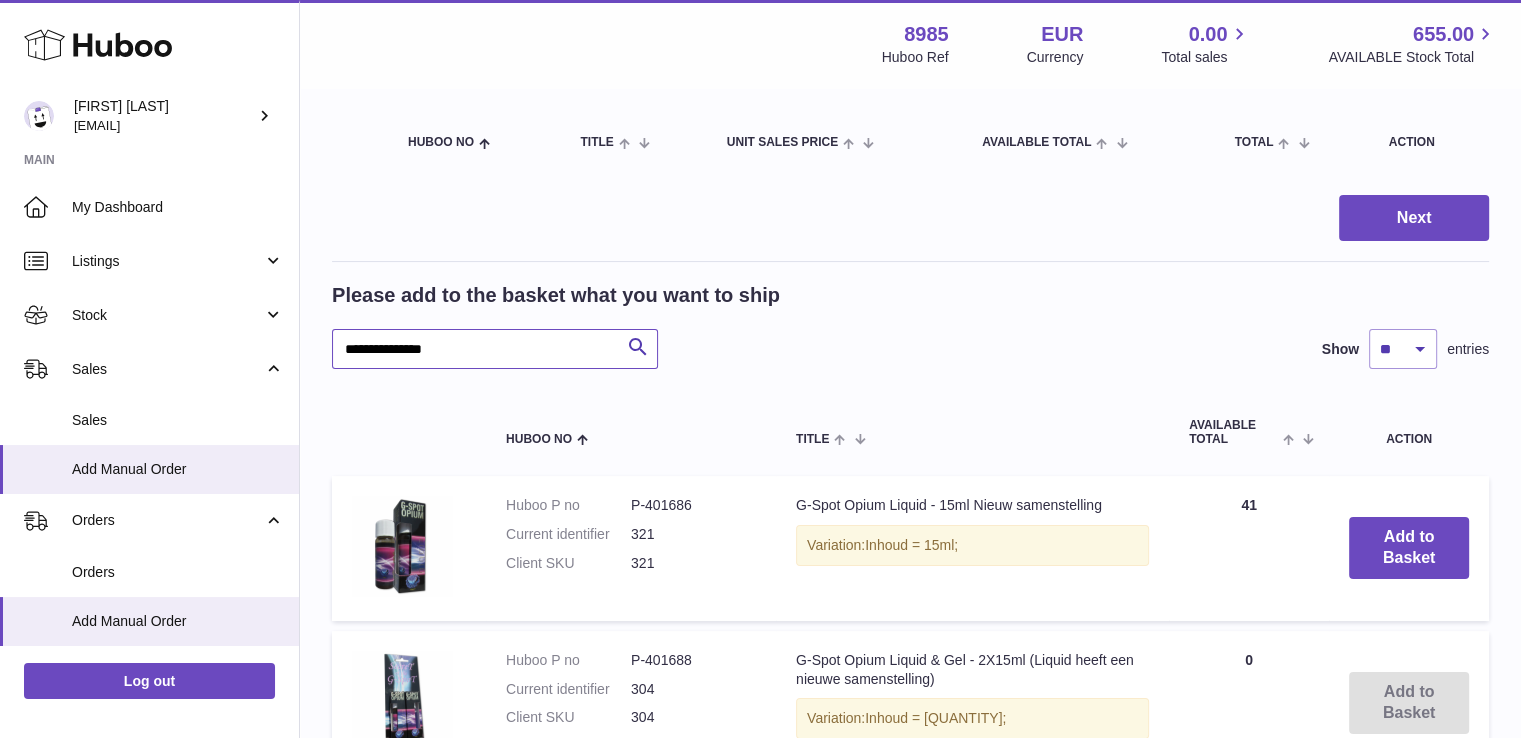 type on "**********" 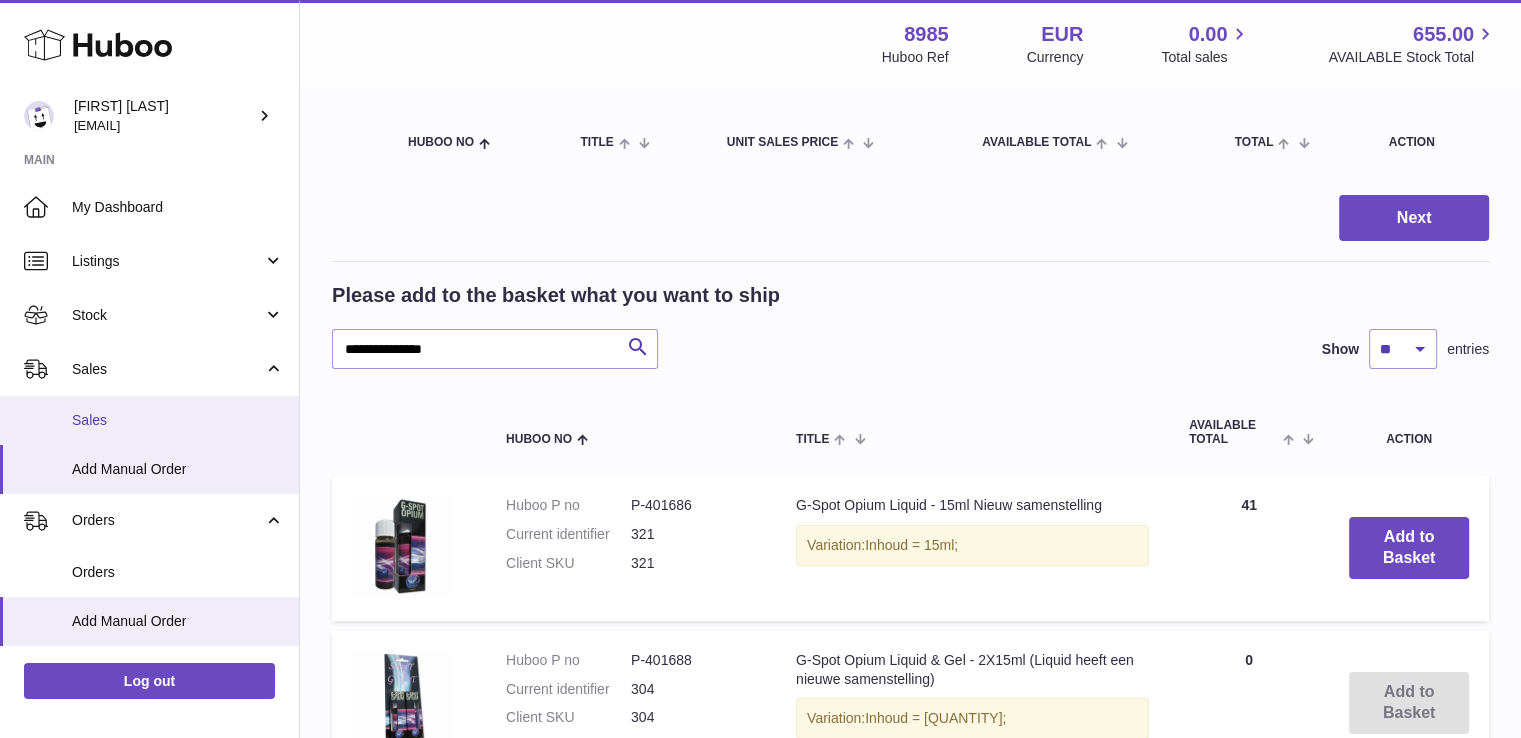 click on "Sales" at bounding box center [178, 420] 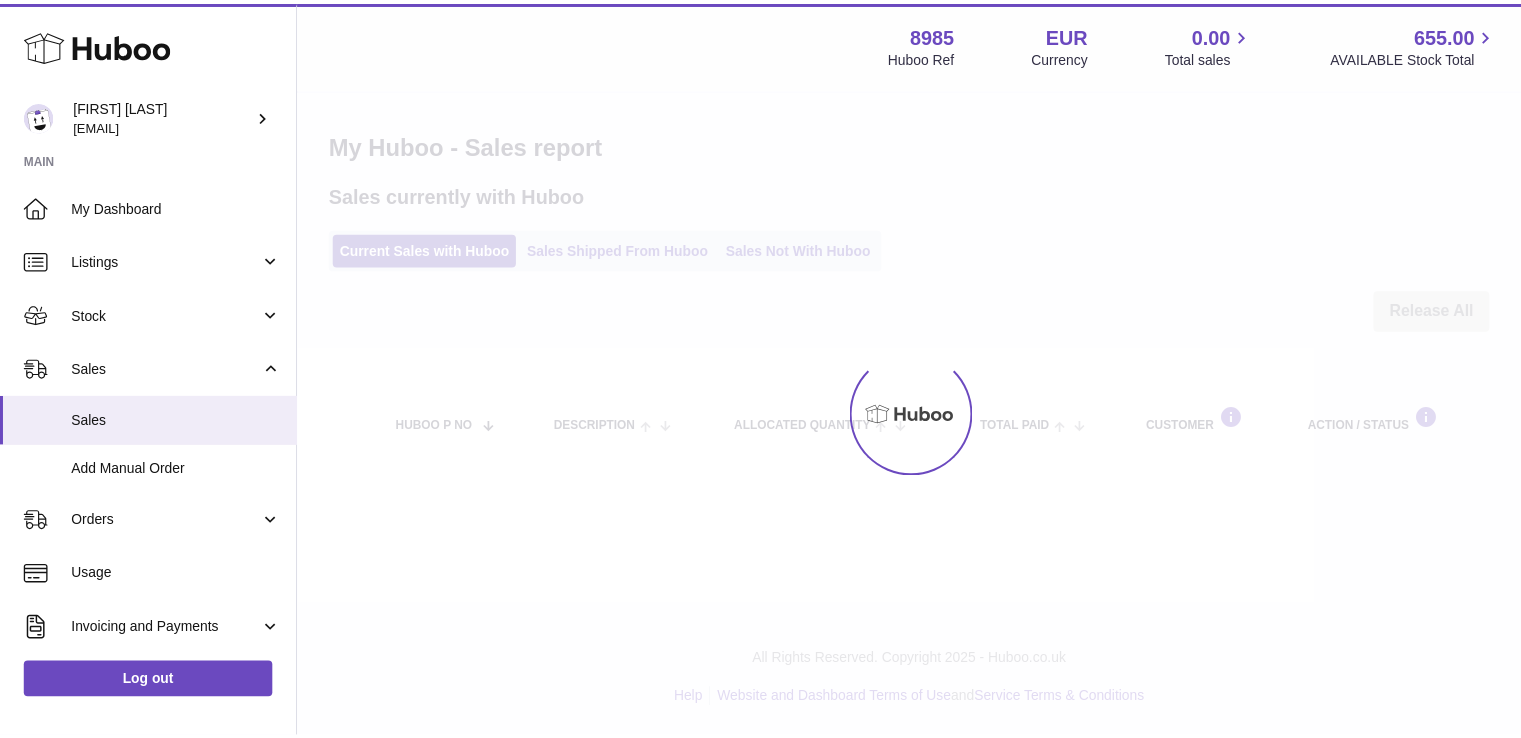 scroll, scrollTop: 0, scrollLeft: 0, axis: both 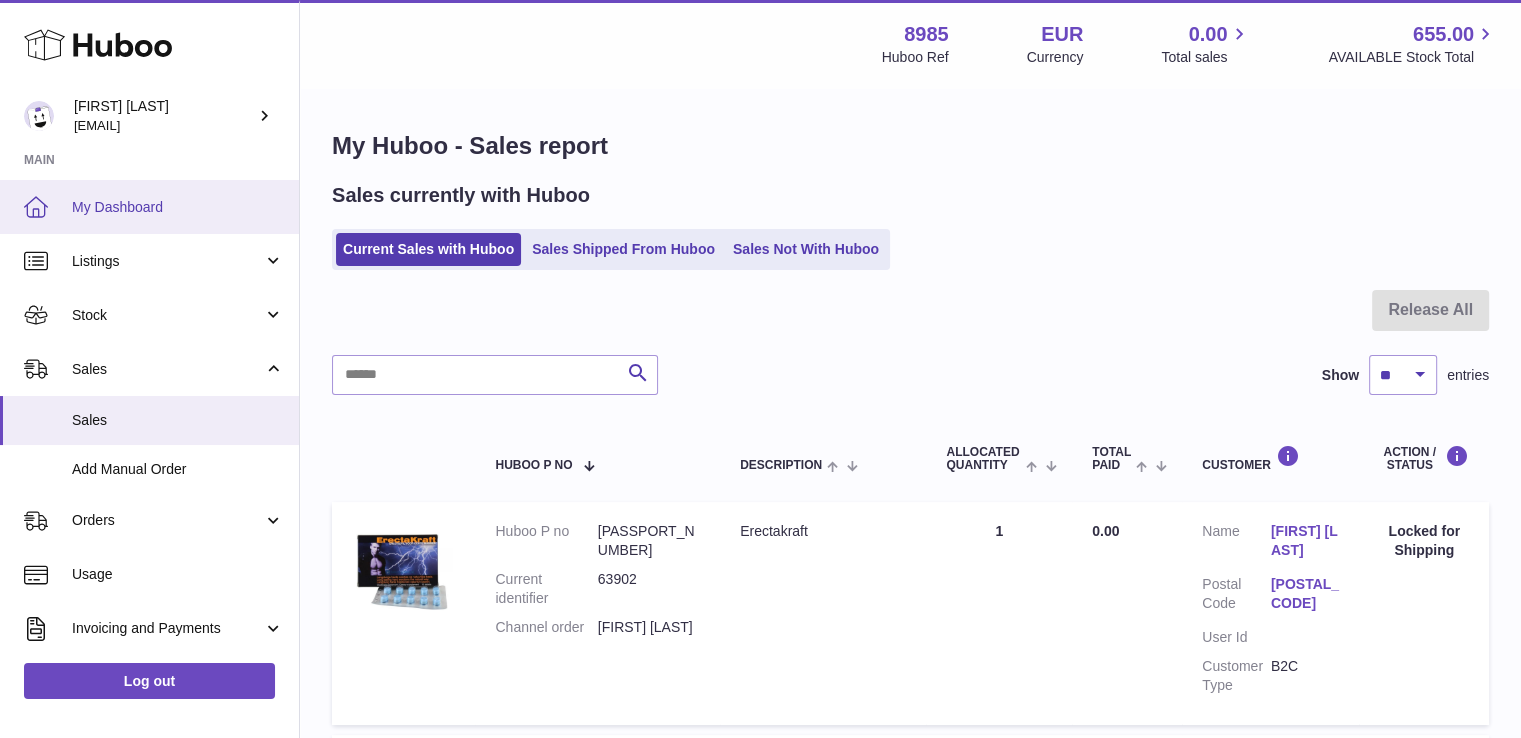 click on "My Dashboard" at bounding box center (178, 207) 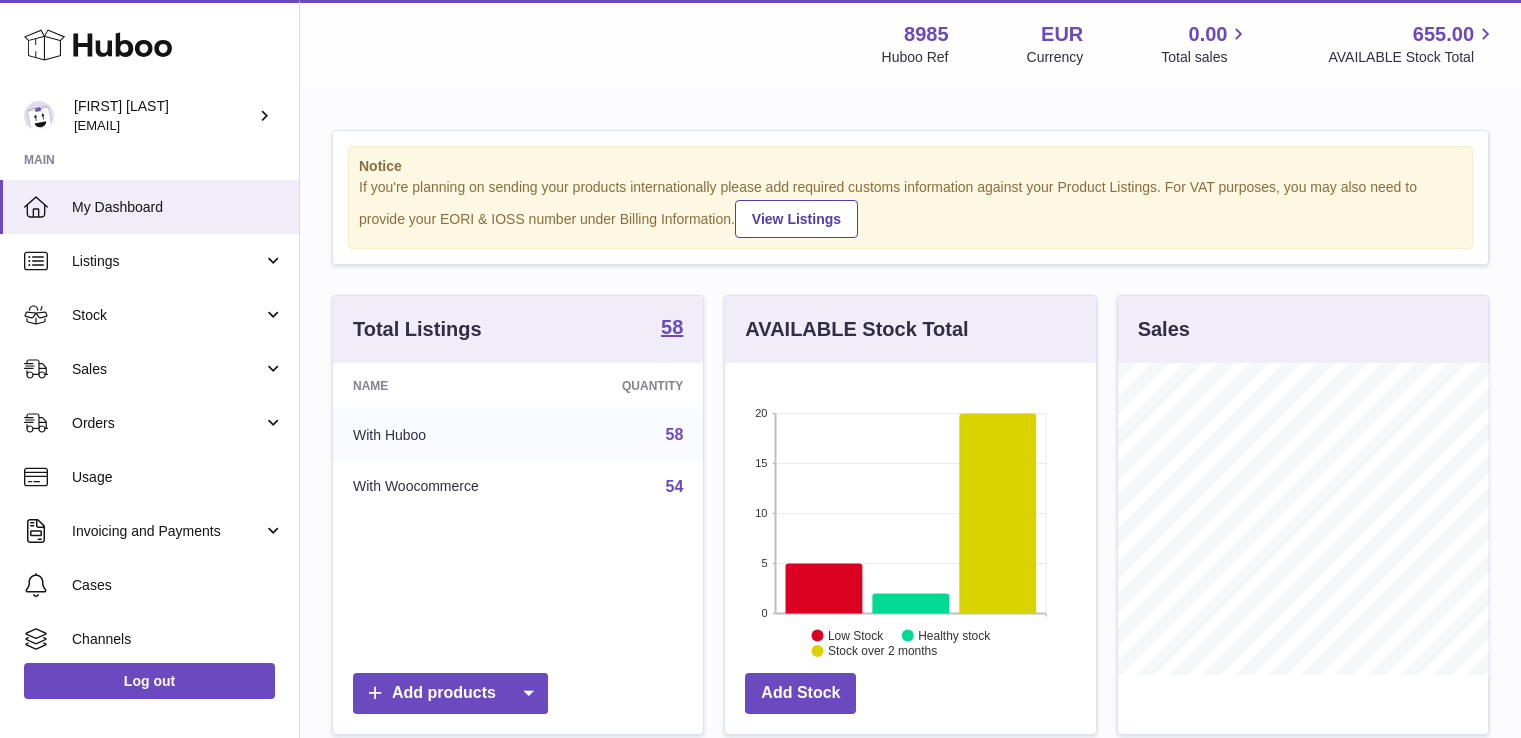 scroll, scrollTop: 0, scrollLeft: 0, axis: both 